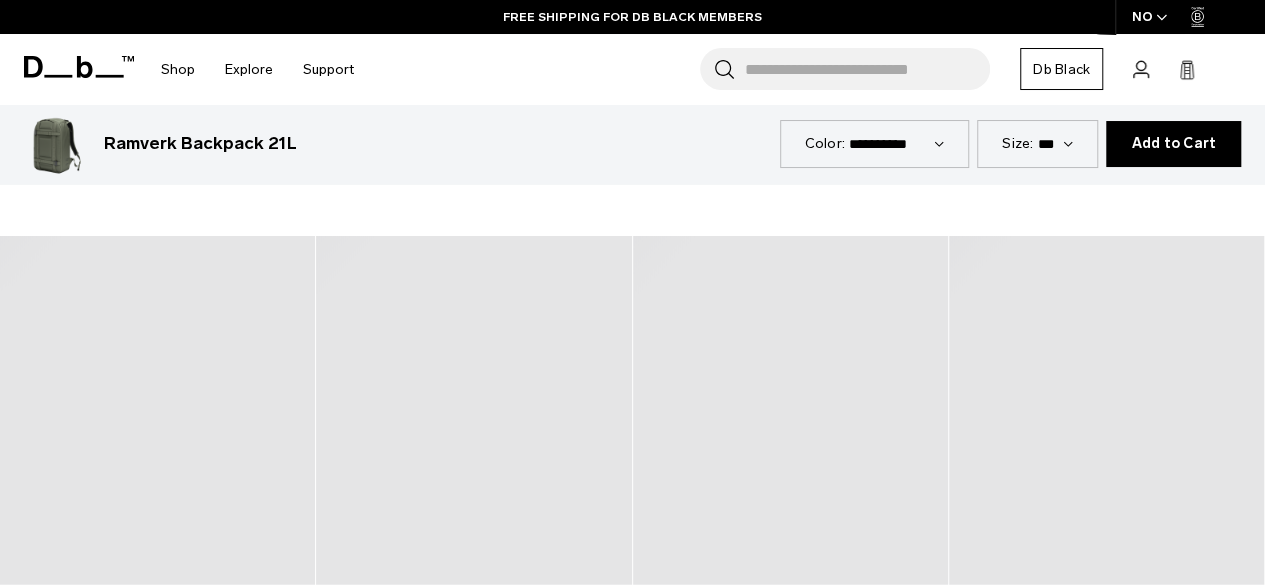 scroll, scrollTop: 887, scrollLeft: 0, axis: vertical 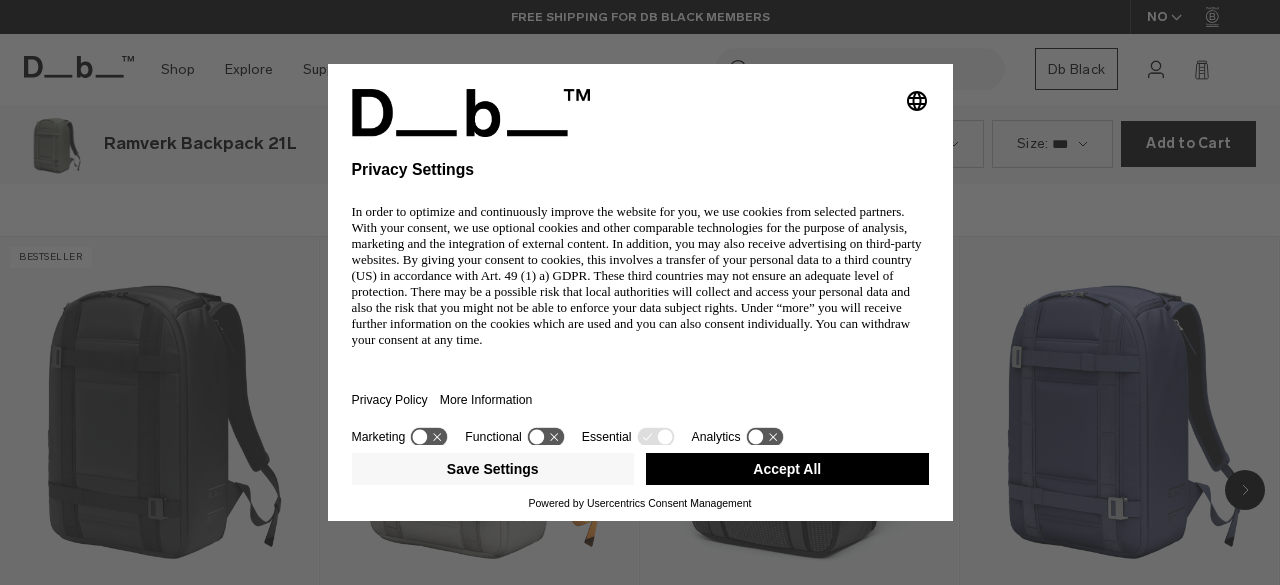 click on "Accept All" at bounding box center (787, 469) 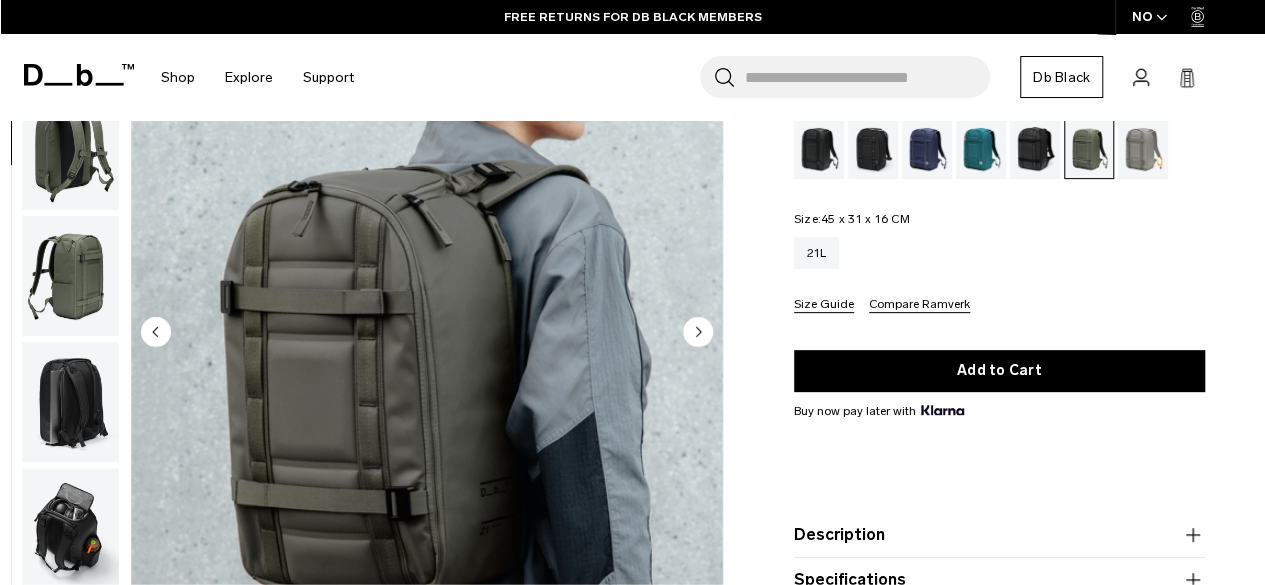 scroll, scrollTop: 246, scrollLeft: 0, axis: vertical 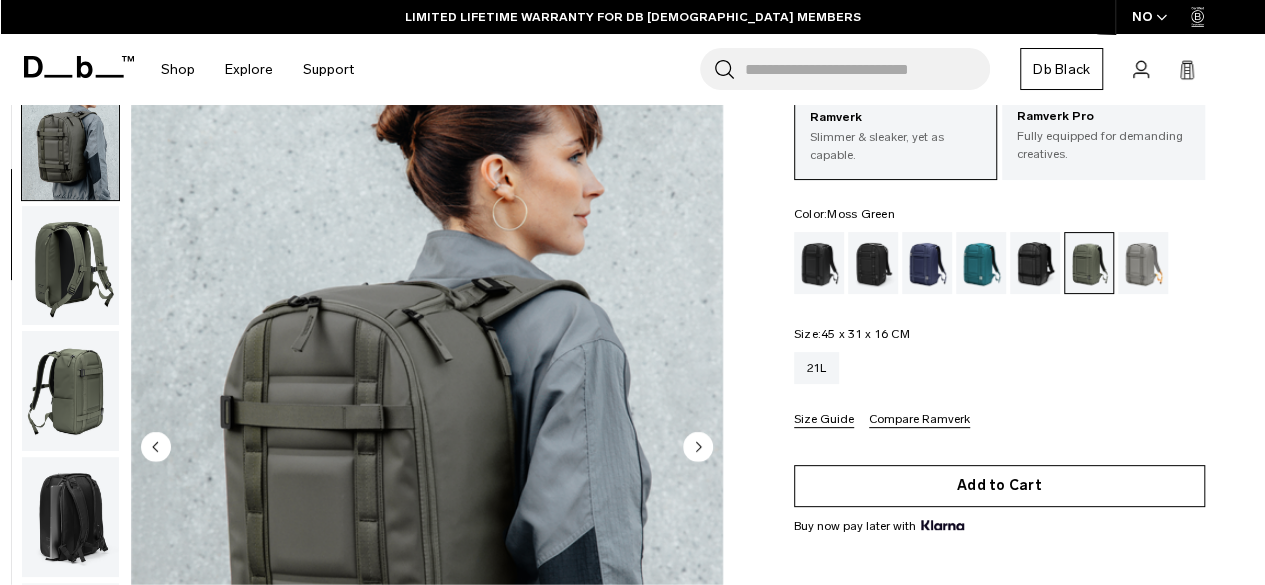 click on "Size:
45 x 31 x 16 CM
Out of stock
21L
Size Guide
Compare Ramverk" at bounding box center (999, 378) 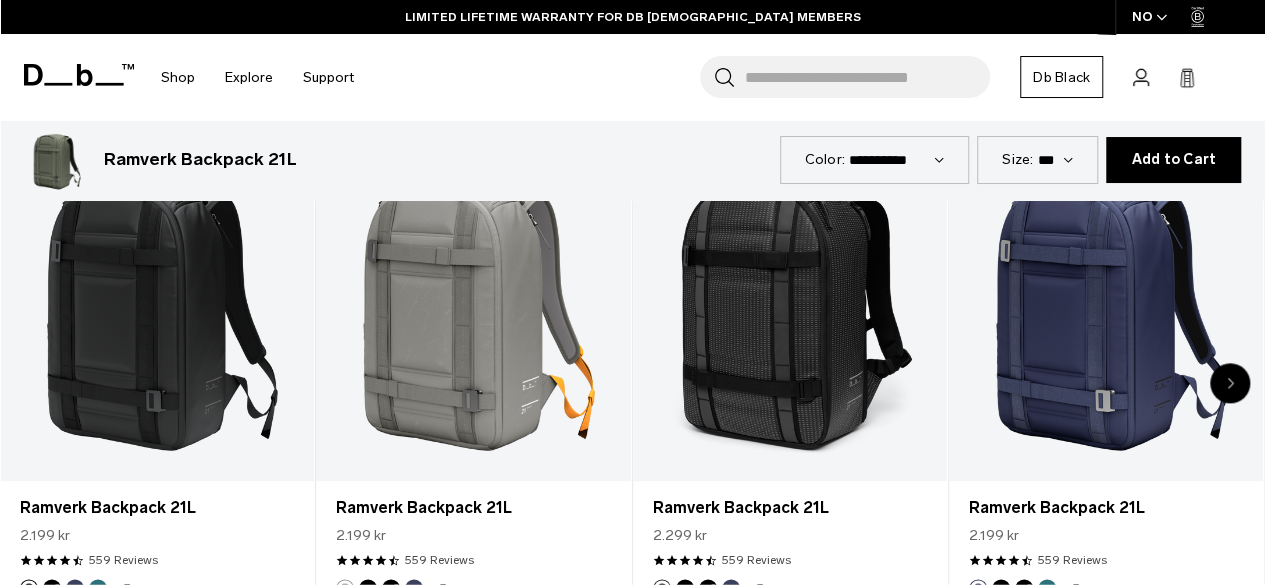 scroll, scrollTop: 1066, scrollLeft: 0, axis: vertical 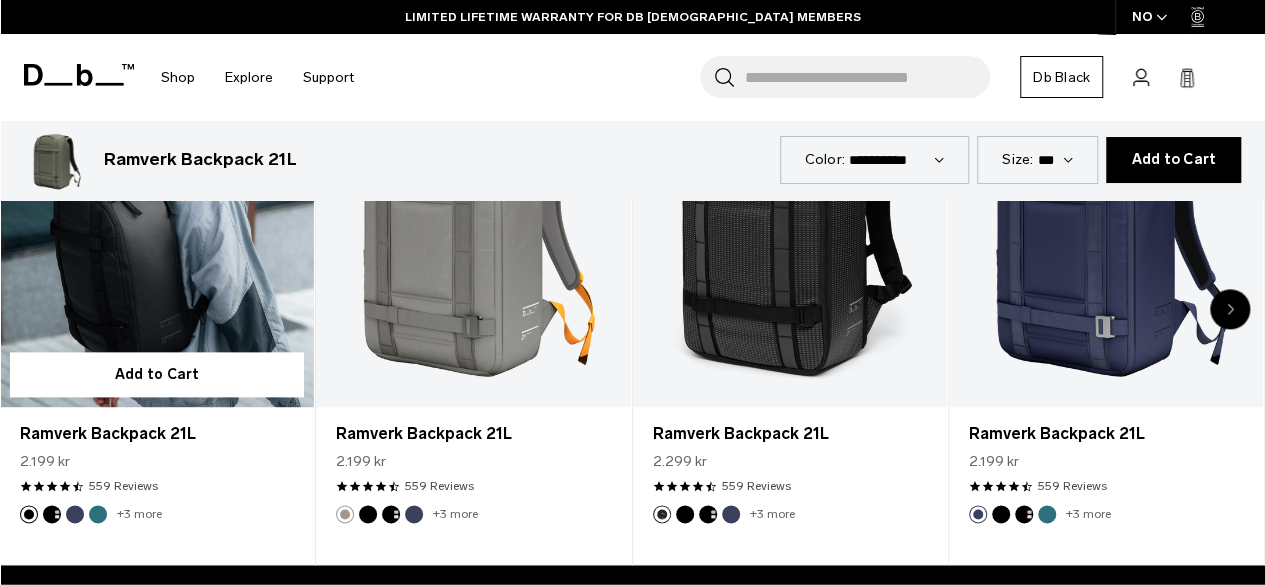 click at bounding box center [157, 232] 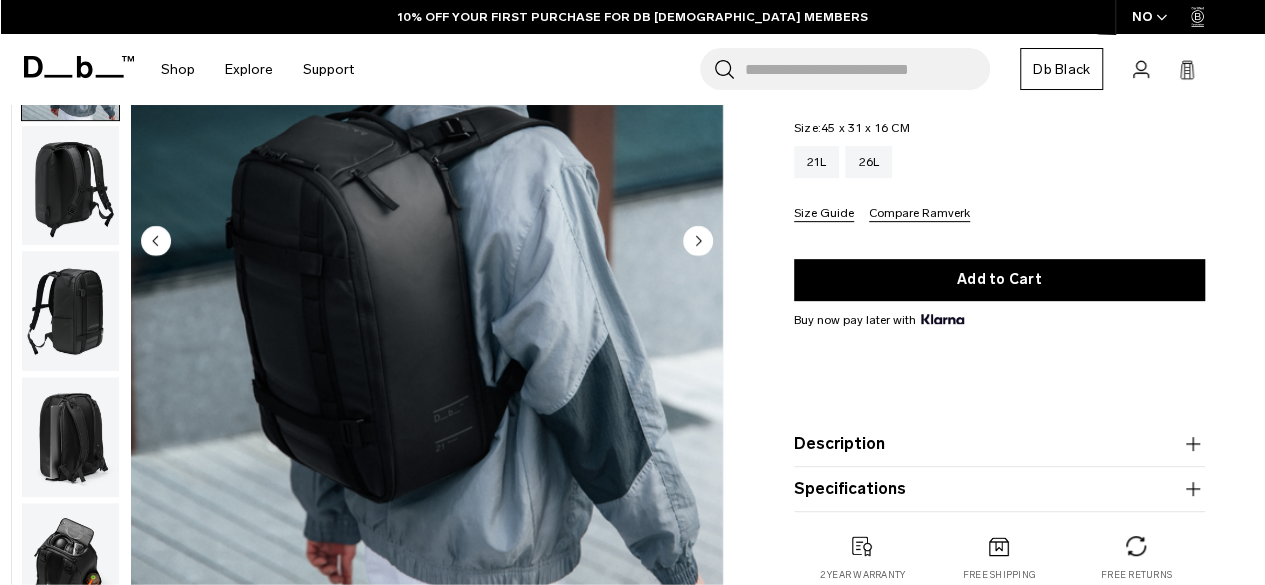 scroll, scrollTop: 256, scrollLeft: 0, axis: vertical 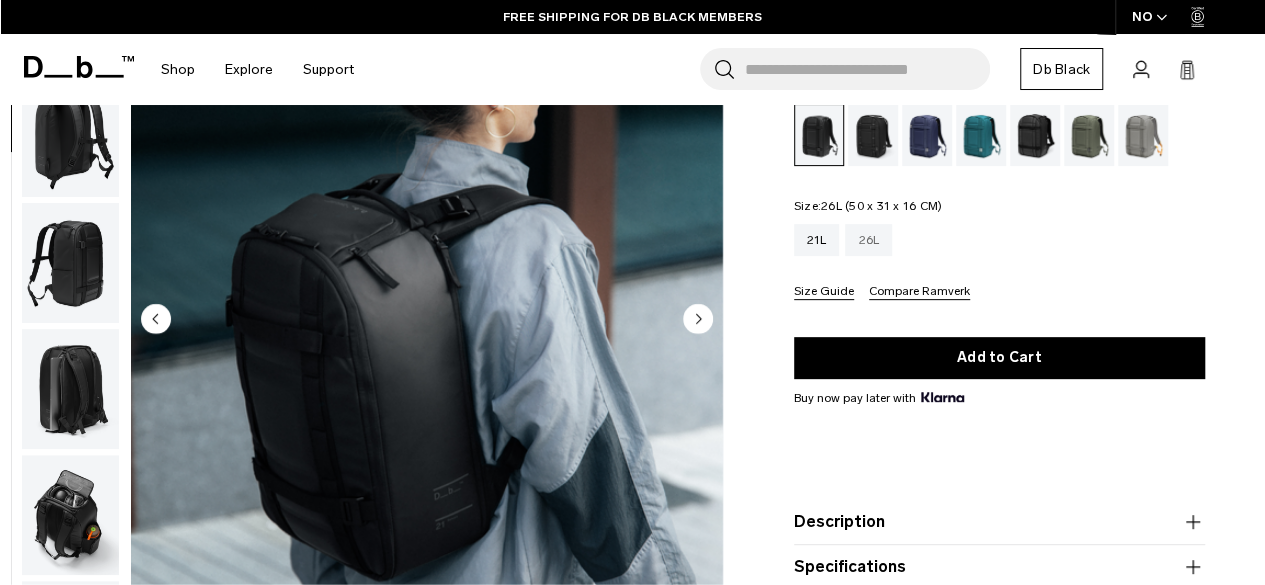click on "26L" at bounding box center [868, 240] 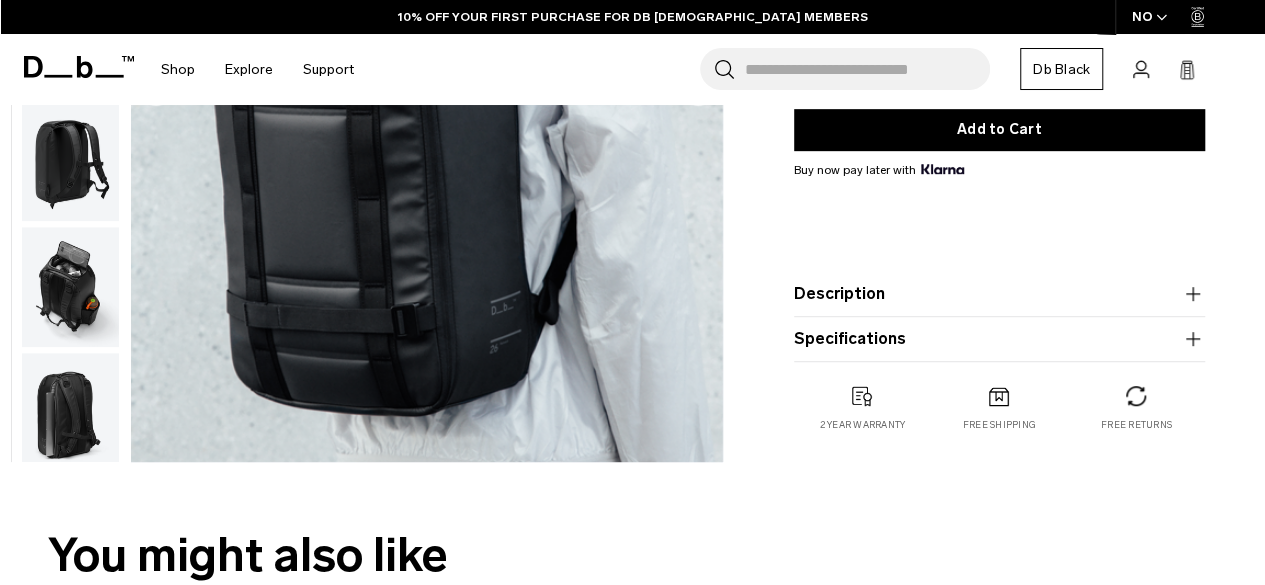 scroll, scrollTop: 300, scrollLeft: 0, axis: vertical 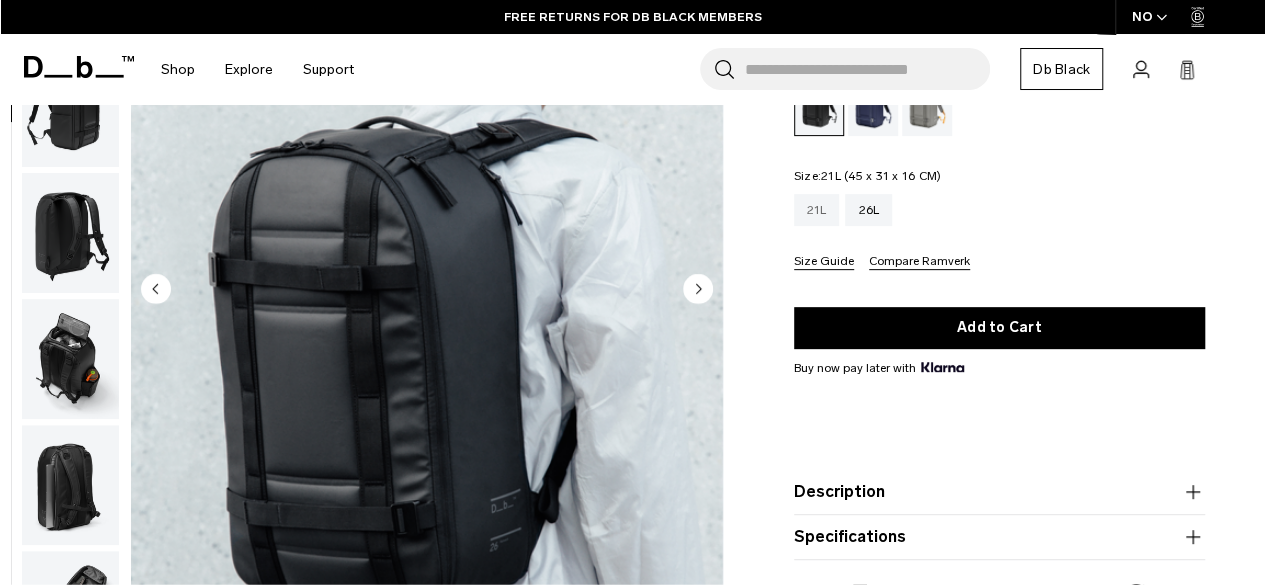 click on "21L" at bounding box center (817, 210) 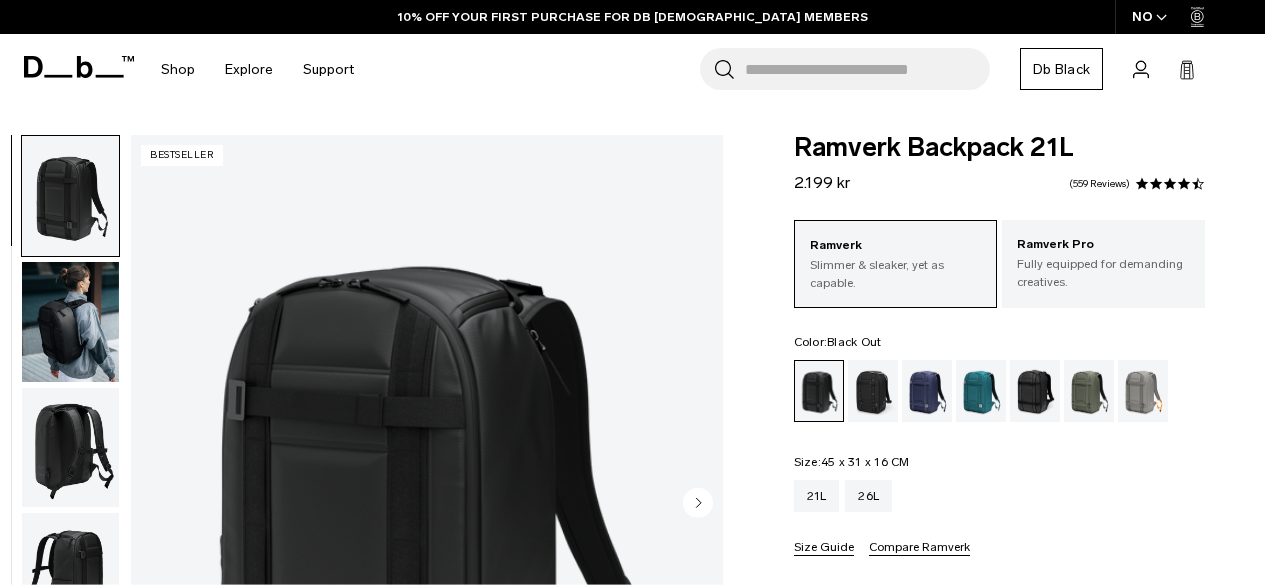 scroll, scrollTop: 0, scrollLeft: 0, axis: both 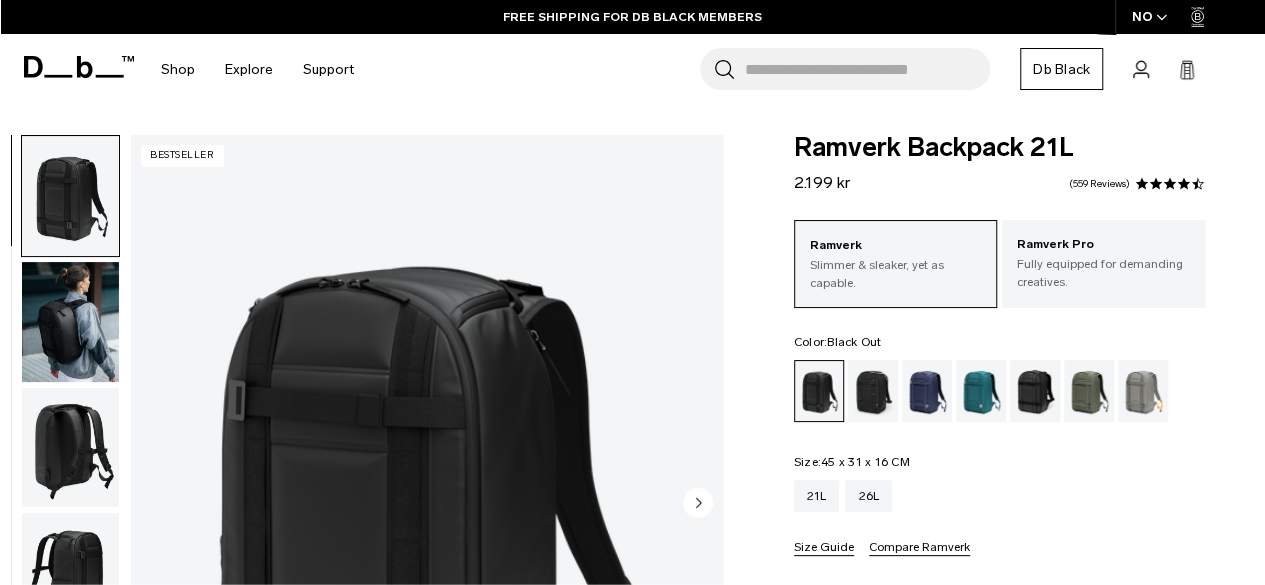 click at bounding box center (70, 322) 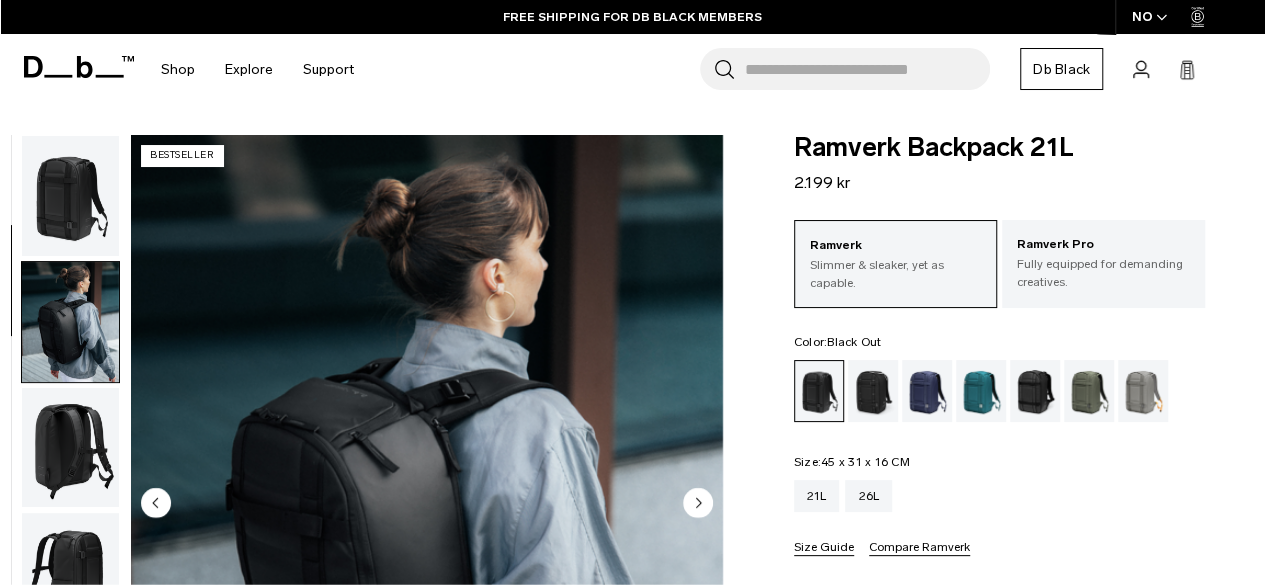 scroll, scrollTop: 282, scrollLeft: 0, axis: vertical 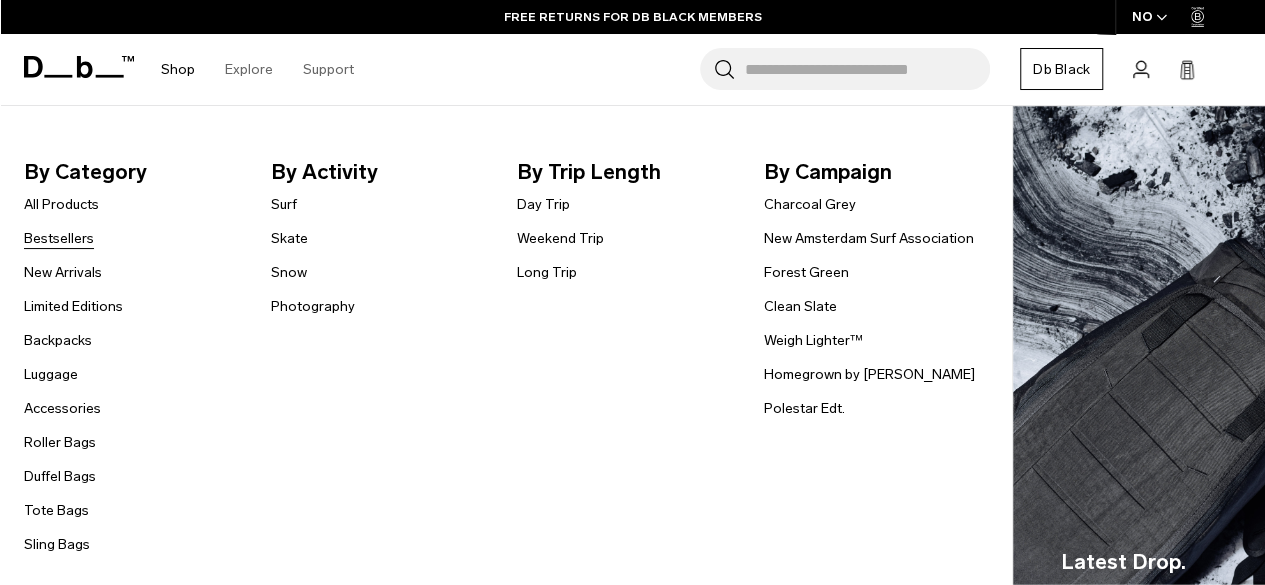 click on "Bestsellers" at bounding box center (59, 238) 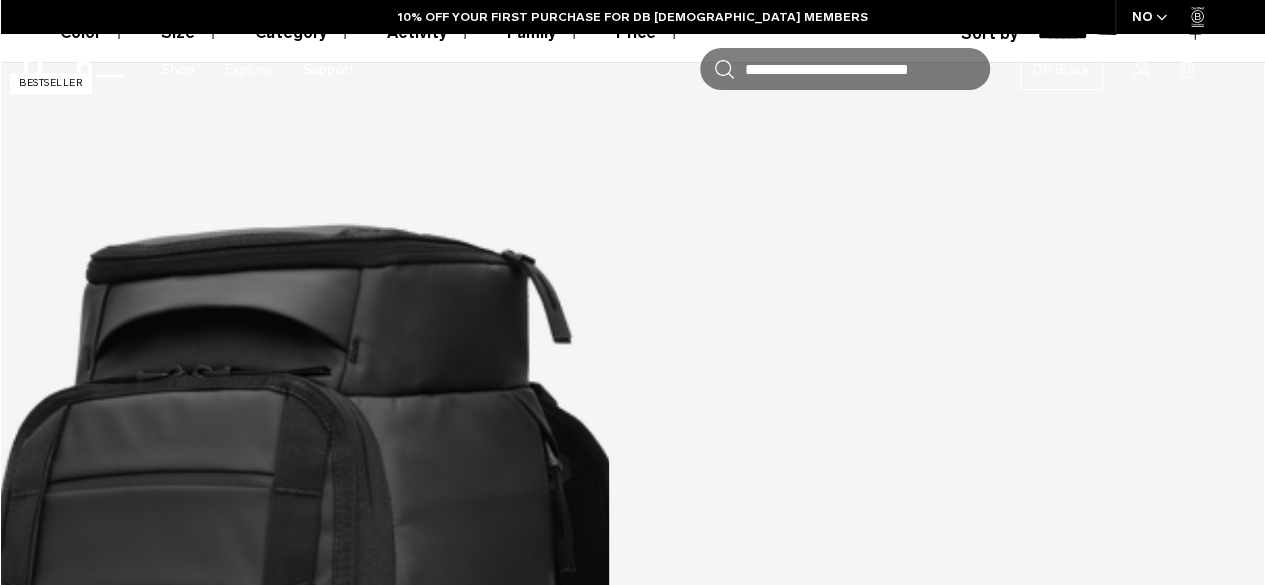 scroll, scrollTop: 646, scrollLeft: 0, axis: vertical 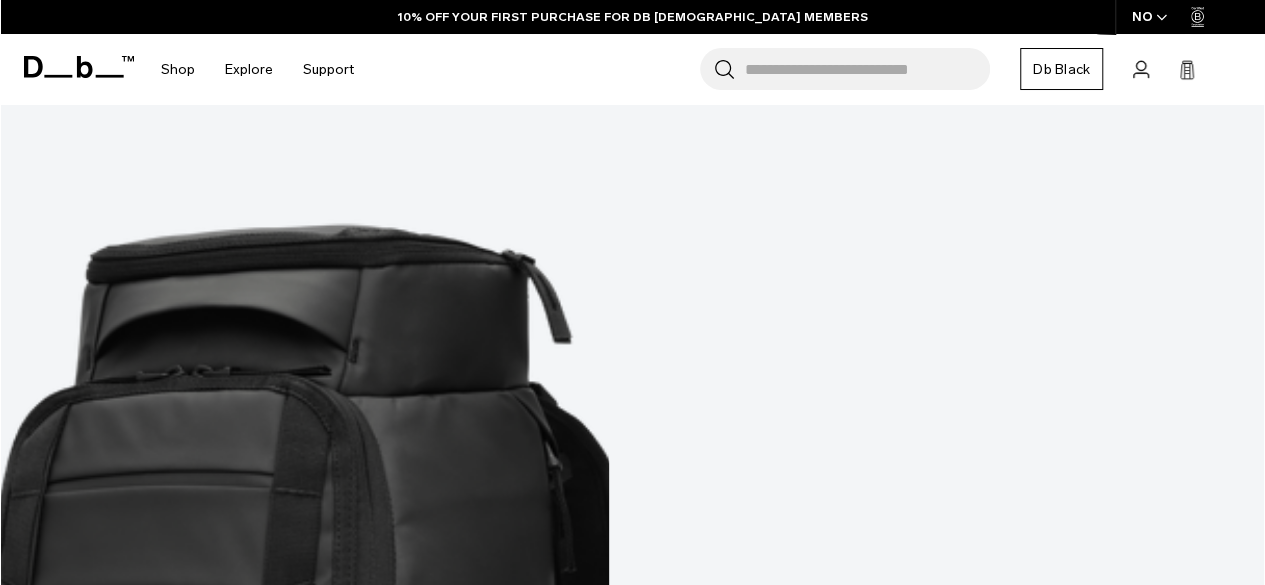 click on "Search for Bags, Luggage..." at bounding box center (867, 69) 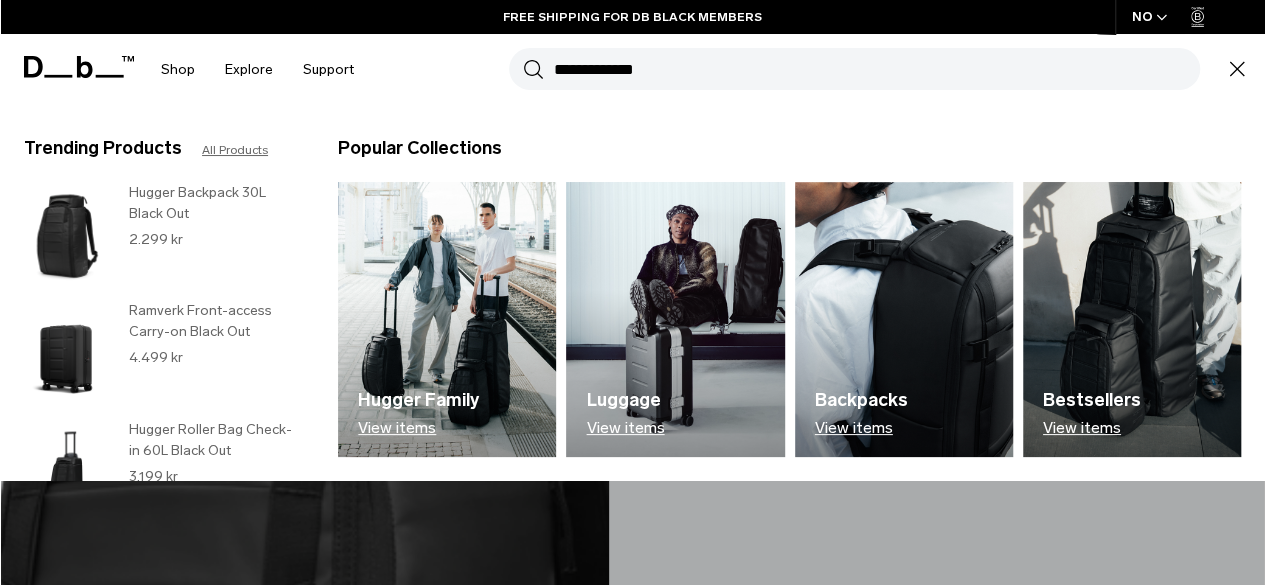 type on "**********" 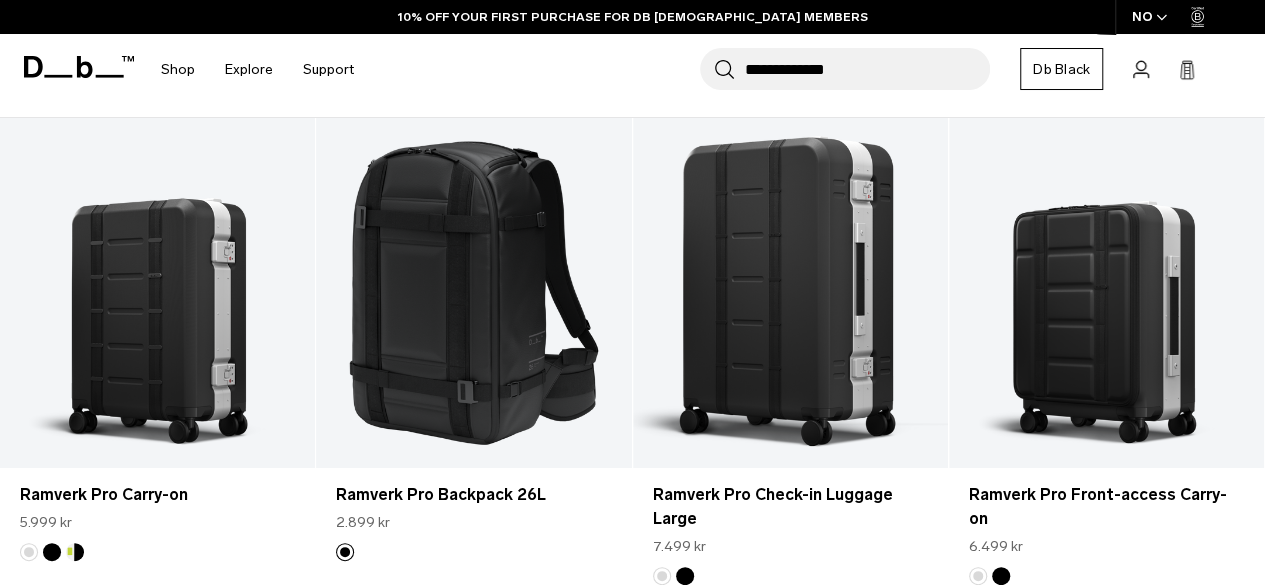 scroll, scrollTop: 304, scrollLeft: 0, axis: vertical 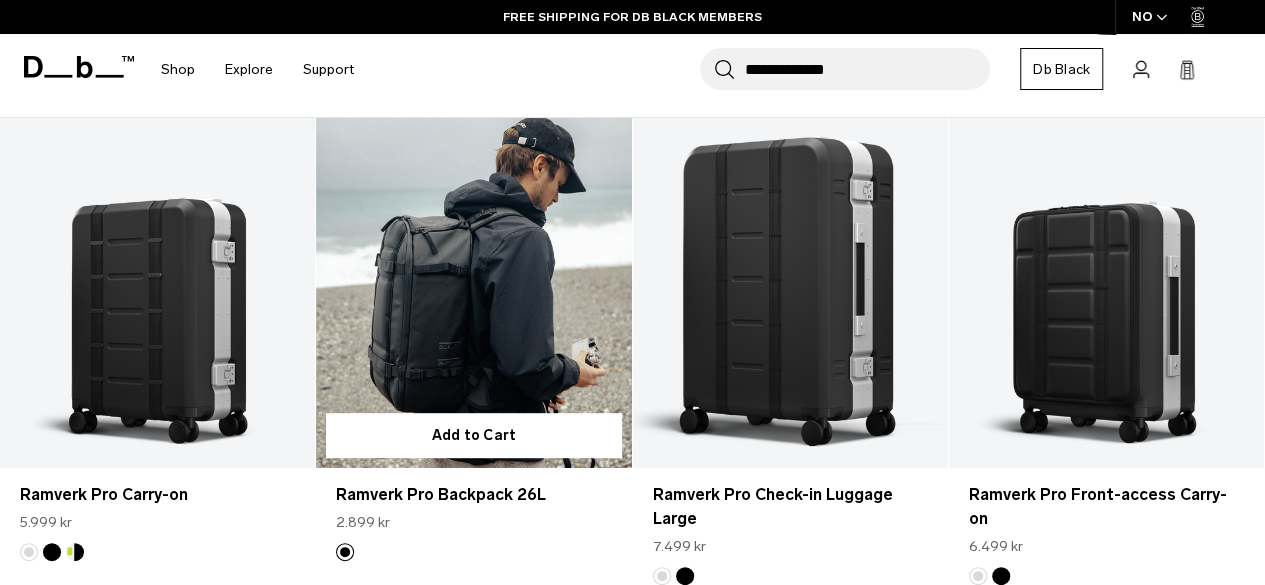 click at bounding box center (473, 293) 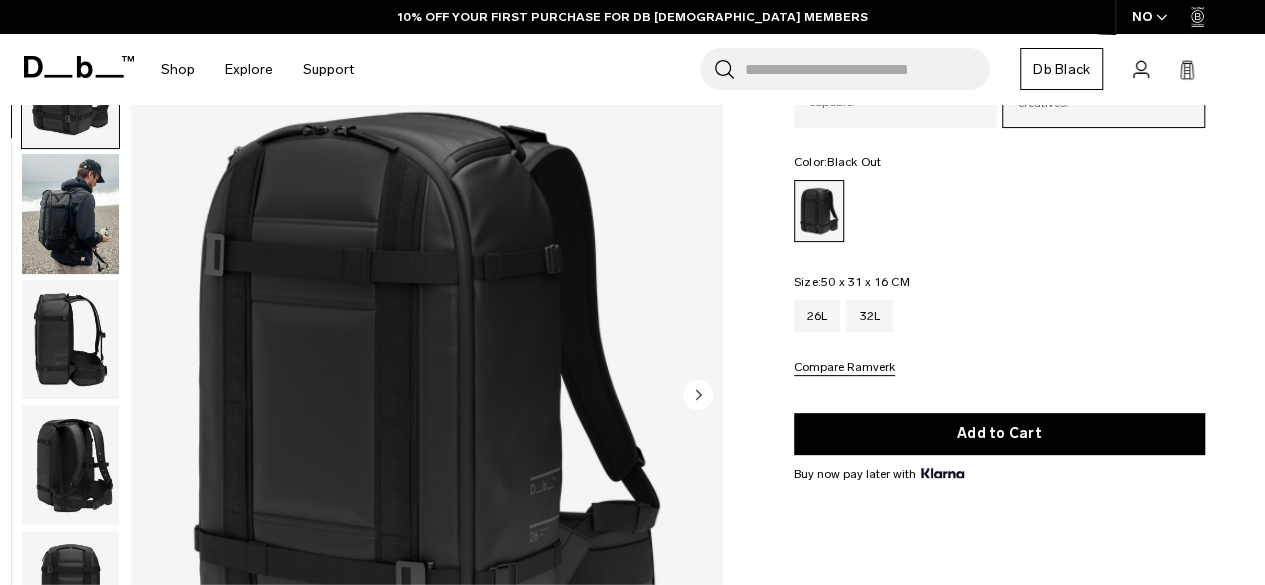 scroll, scrollTop: 173, scrollLeft: 0, axis: vertical 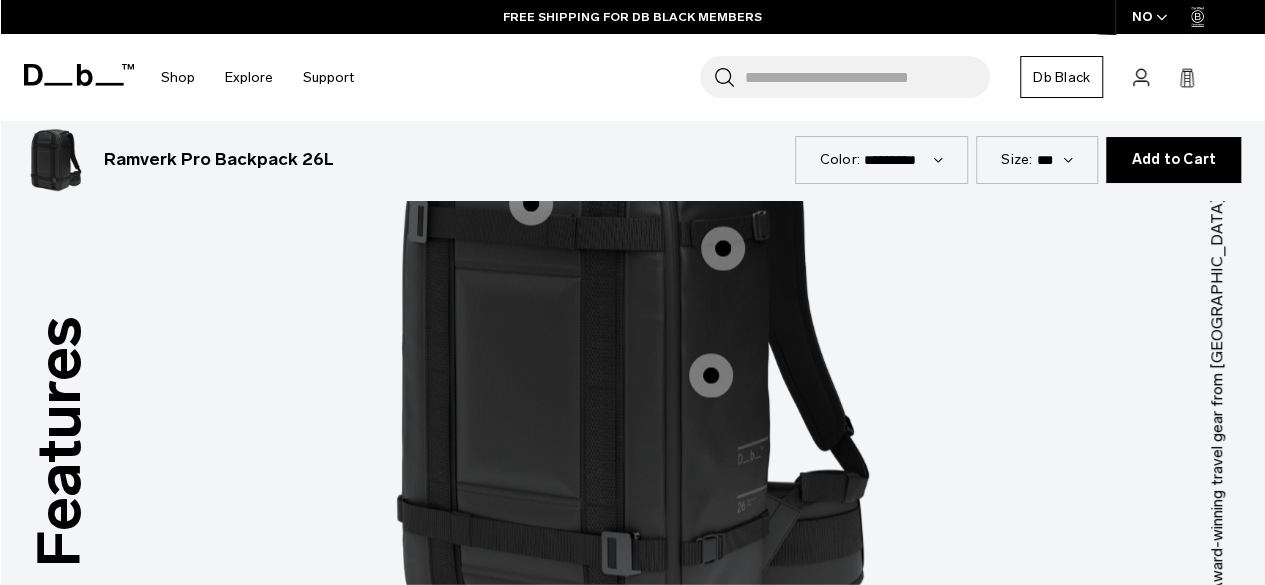 click on "Color:
*********" at bounding box center [882, 159] 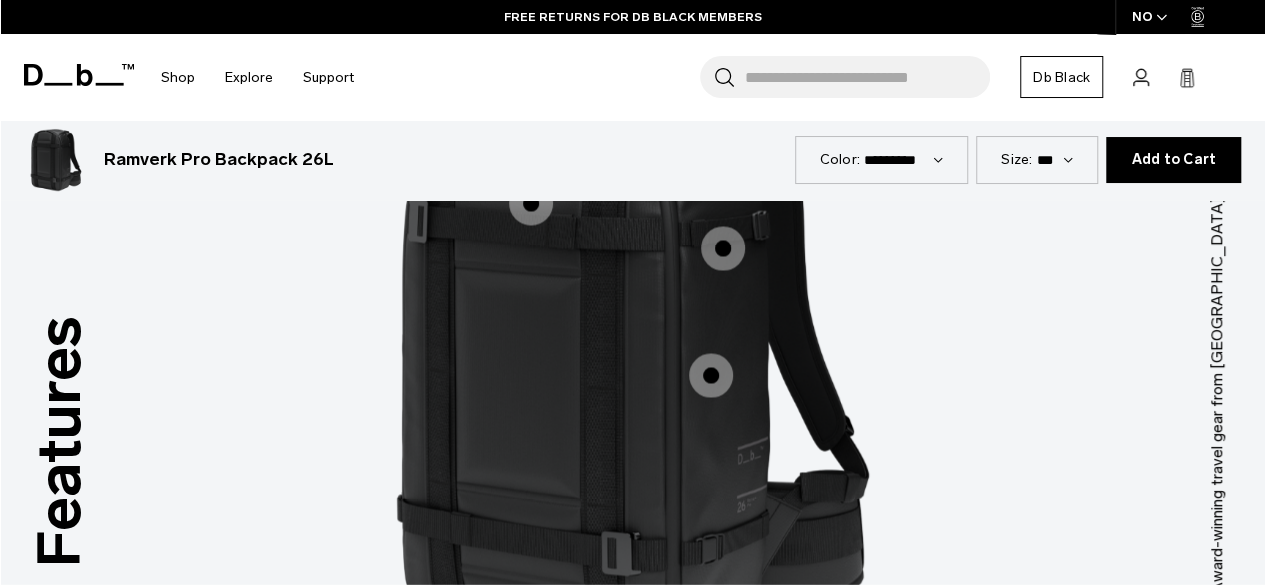 click on "*** ***" at bounding box center (1054, 159) 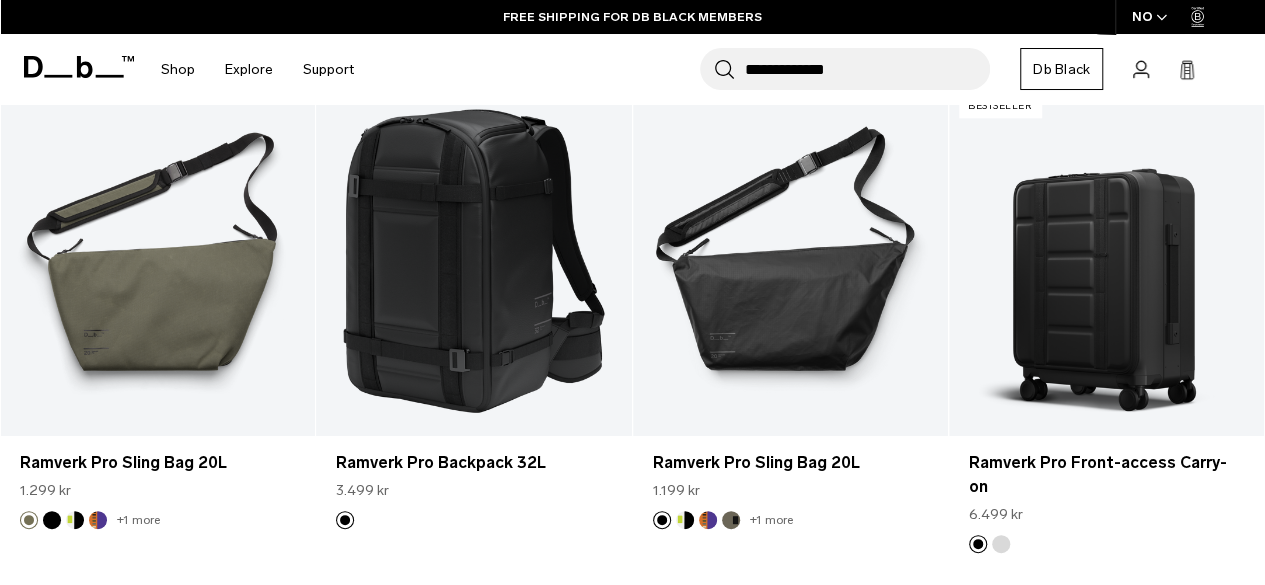 scroll, scrollTop: 1694, scrollLeft: 0, axis: vertical 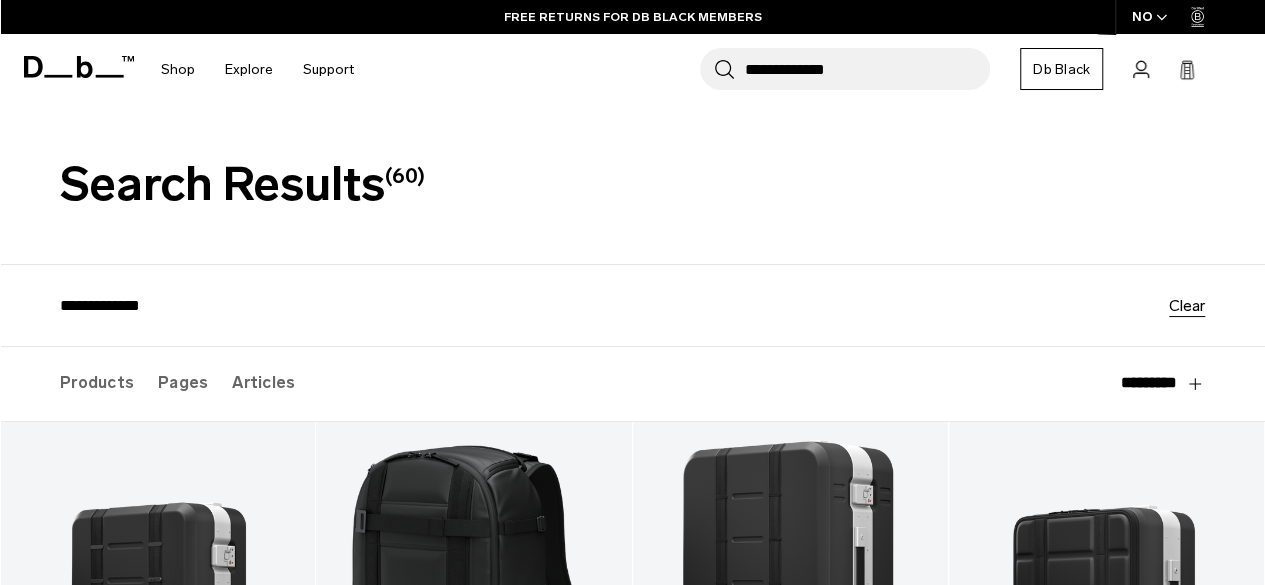 click on "**********" at bounding box center (867, 69) 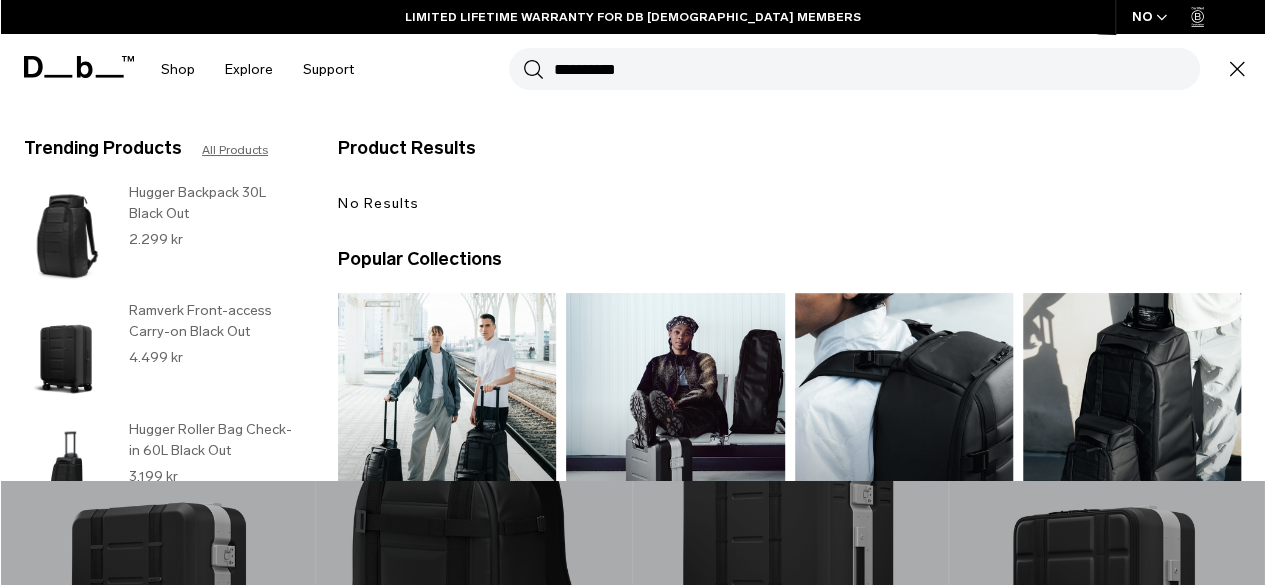 type on "*********" 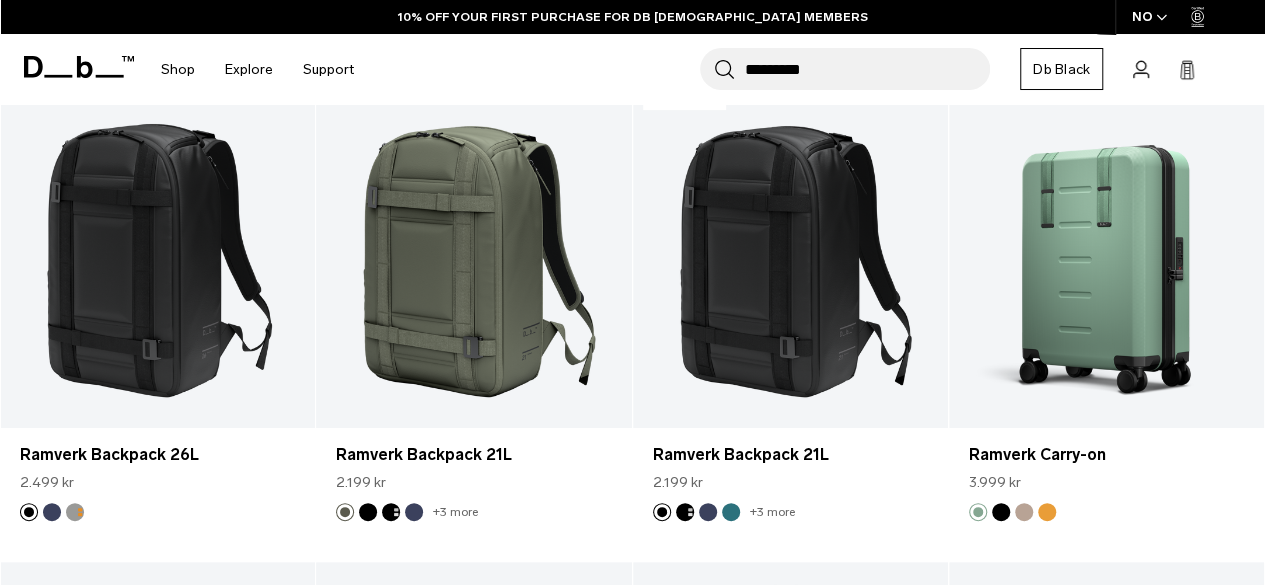 scroll, scrollTop: 492, scrollLeft: 0, axis: vertical 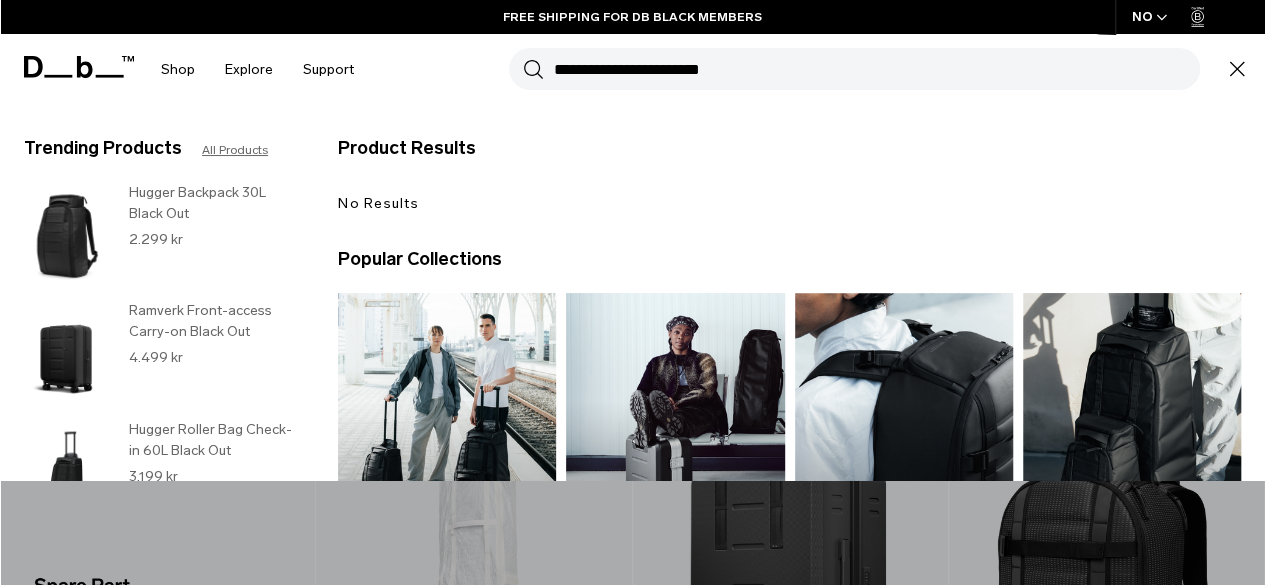 type on "**********" 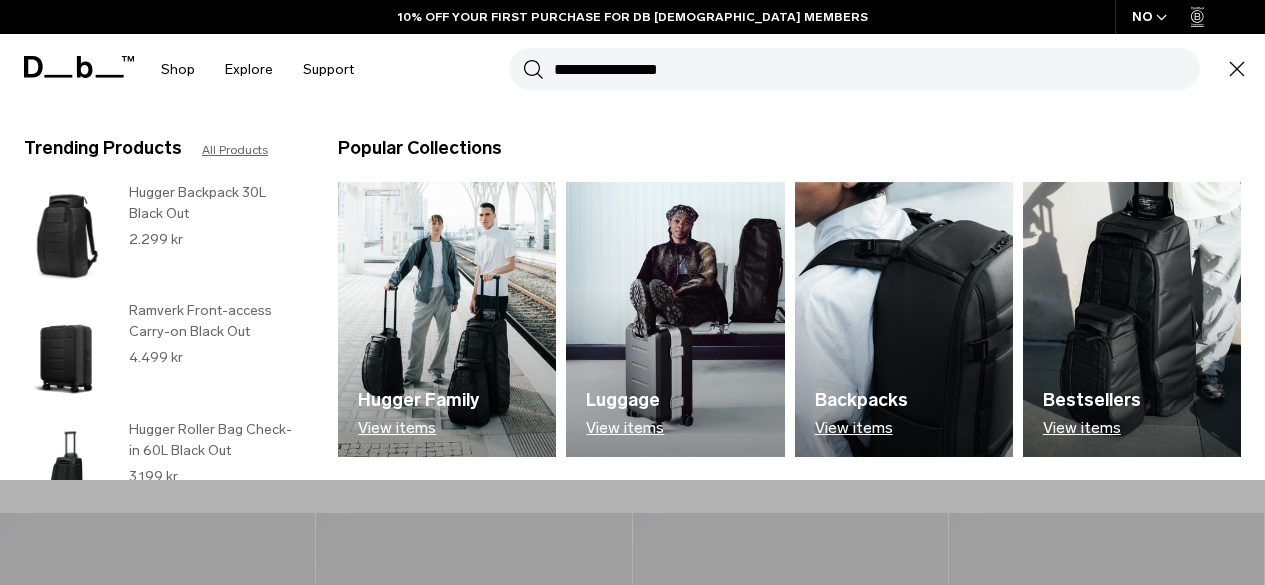 type on "**********" 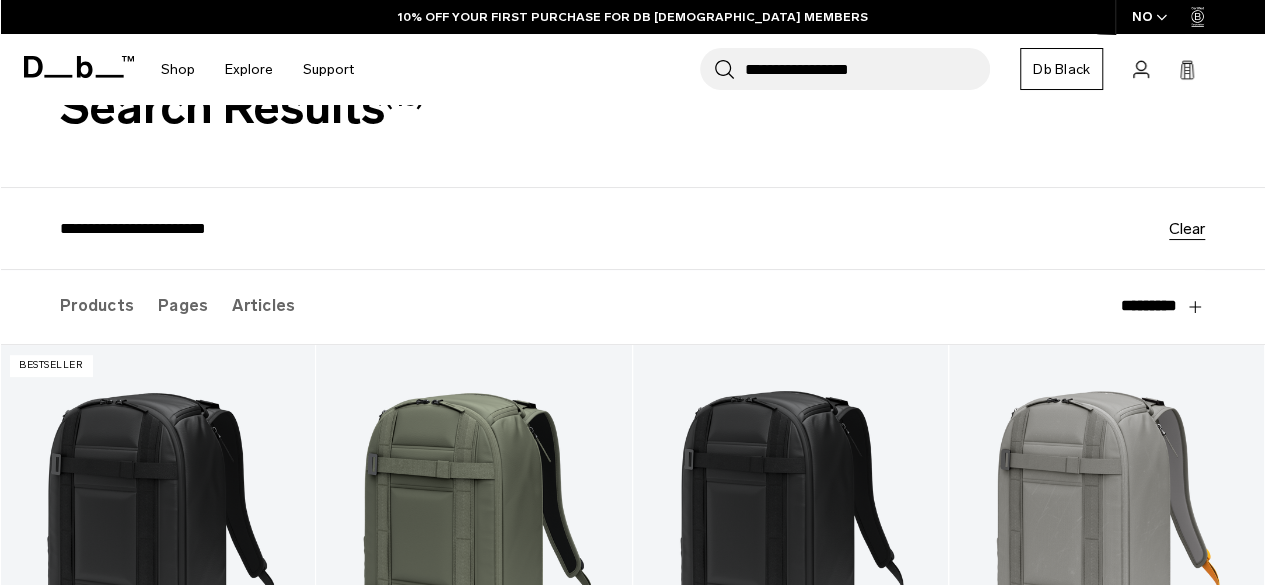 scroll, scrollTop: 77, scrollLeft: 0, axis: vertical 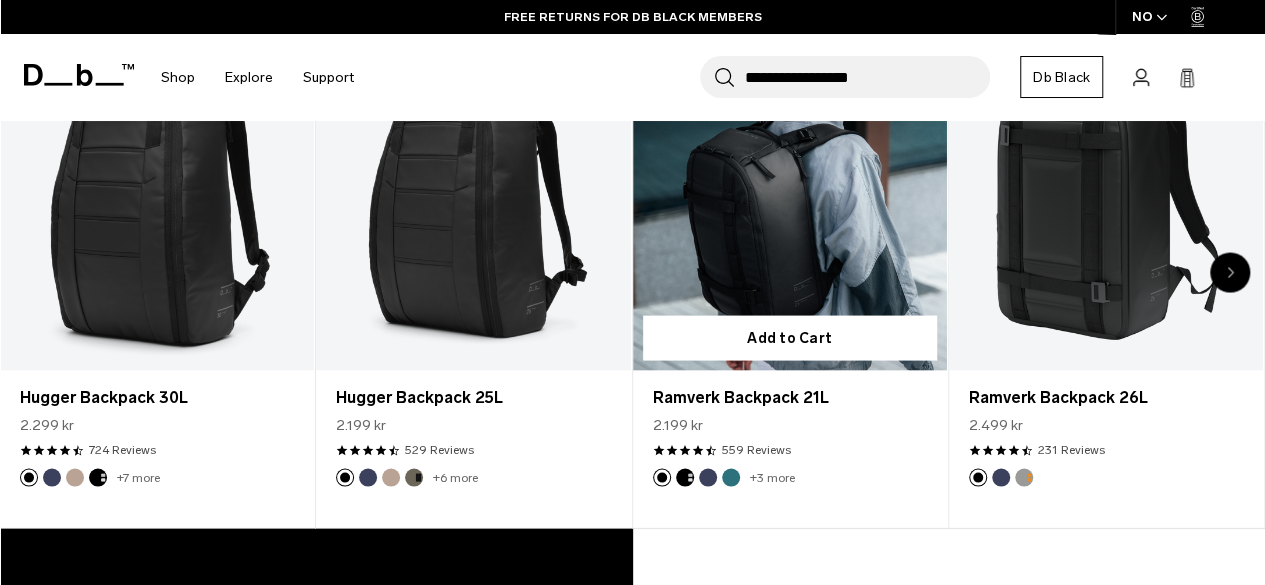 click at bounding box center [790, 195] 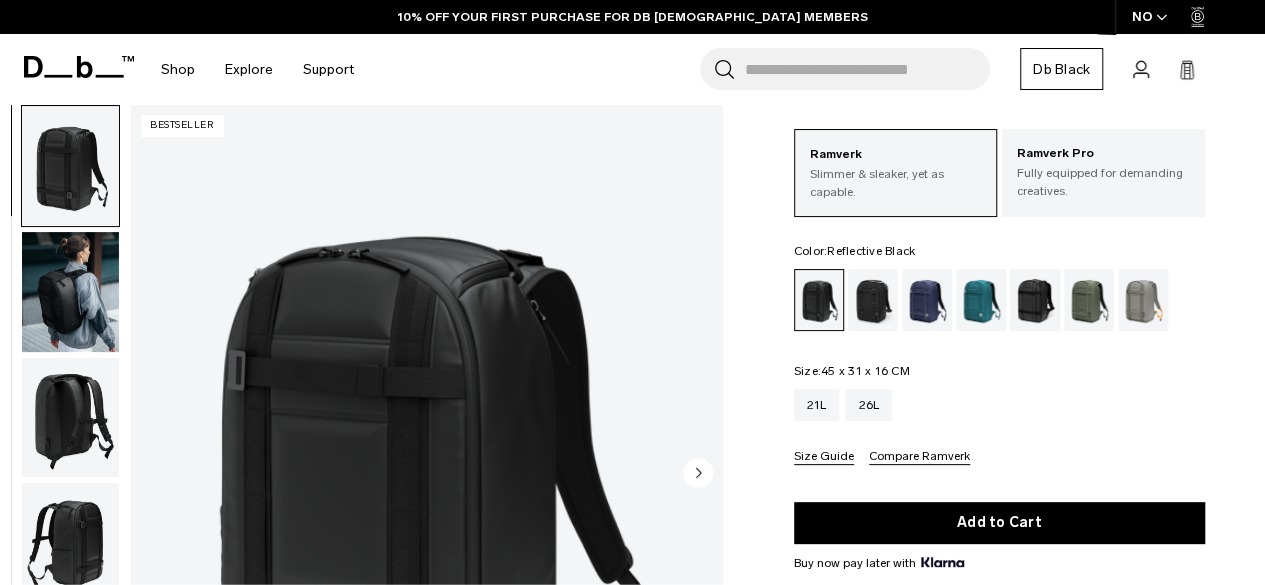 scroll, scrollTop: 91, scrollLeft: 0, axis: vertical 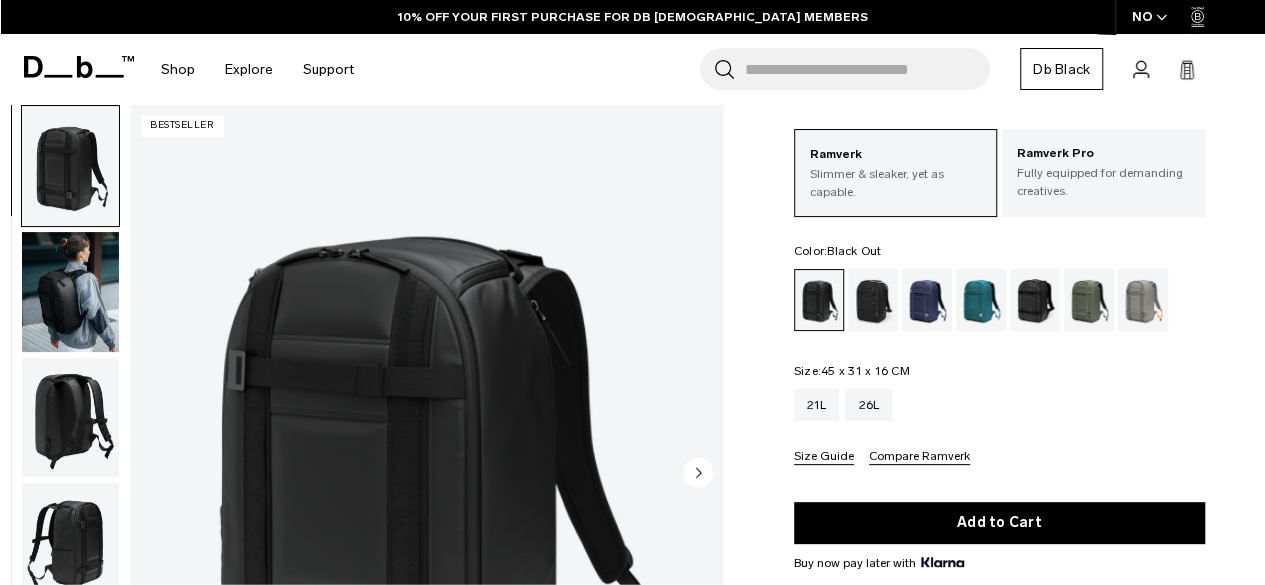 click on "Search for Bags, Luggage..." at bounding box center (867, 69) 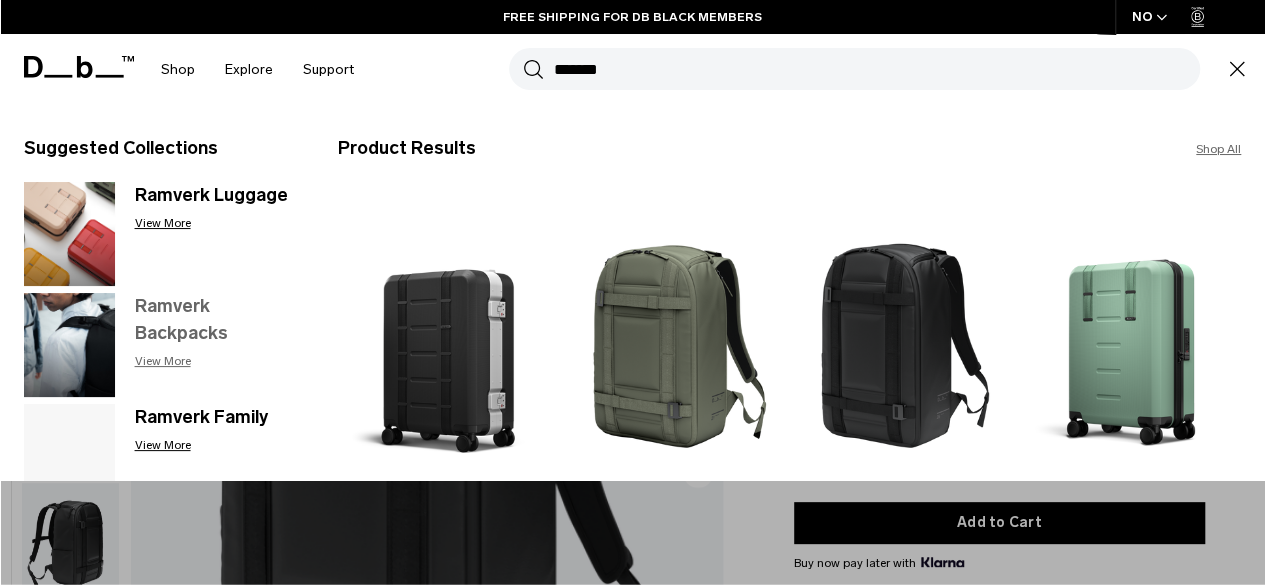 type on "*******" 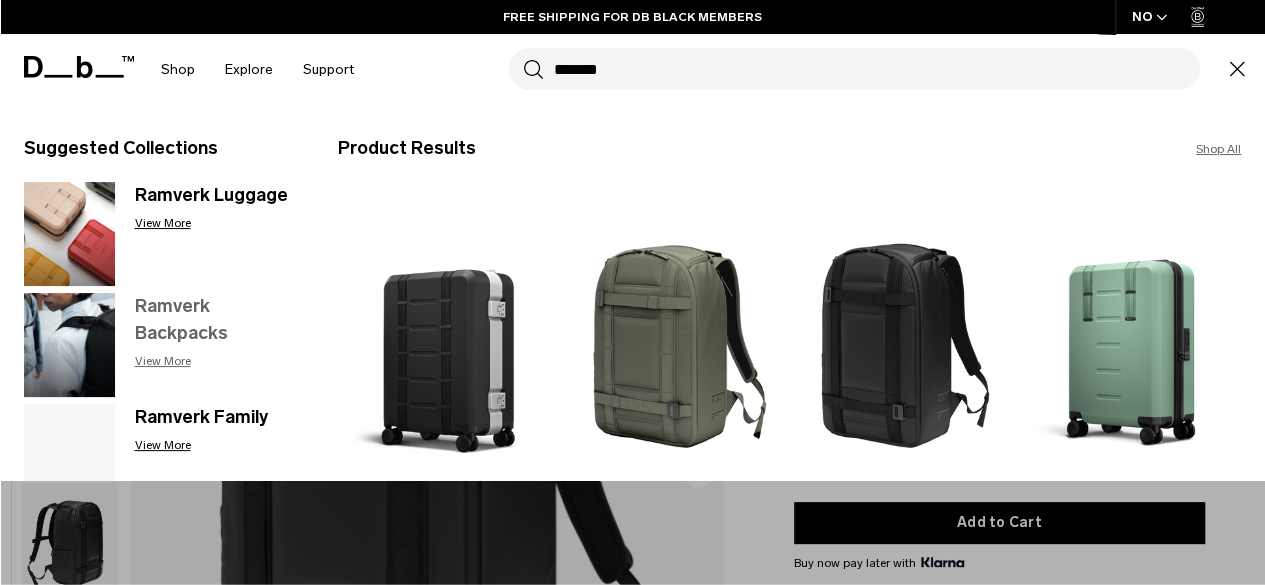 click on "Ramverk Backpacks" at bounding box center [217, 320] 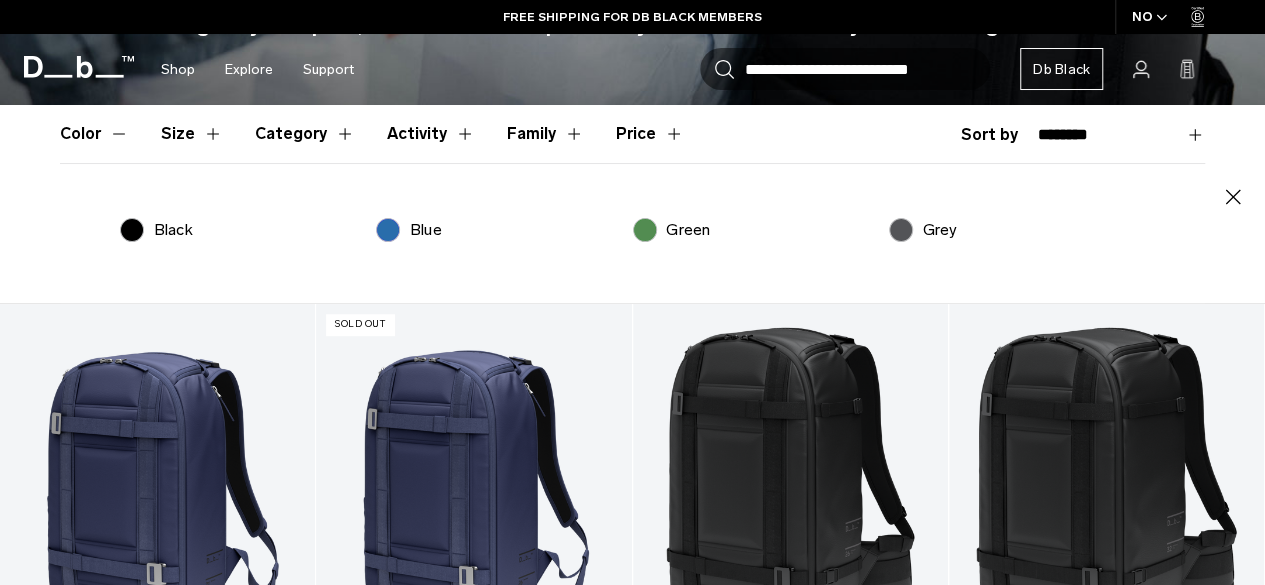 scroll, scrollTop: 545, scrollLeft: 0, axis: vertical 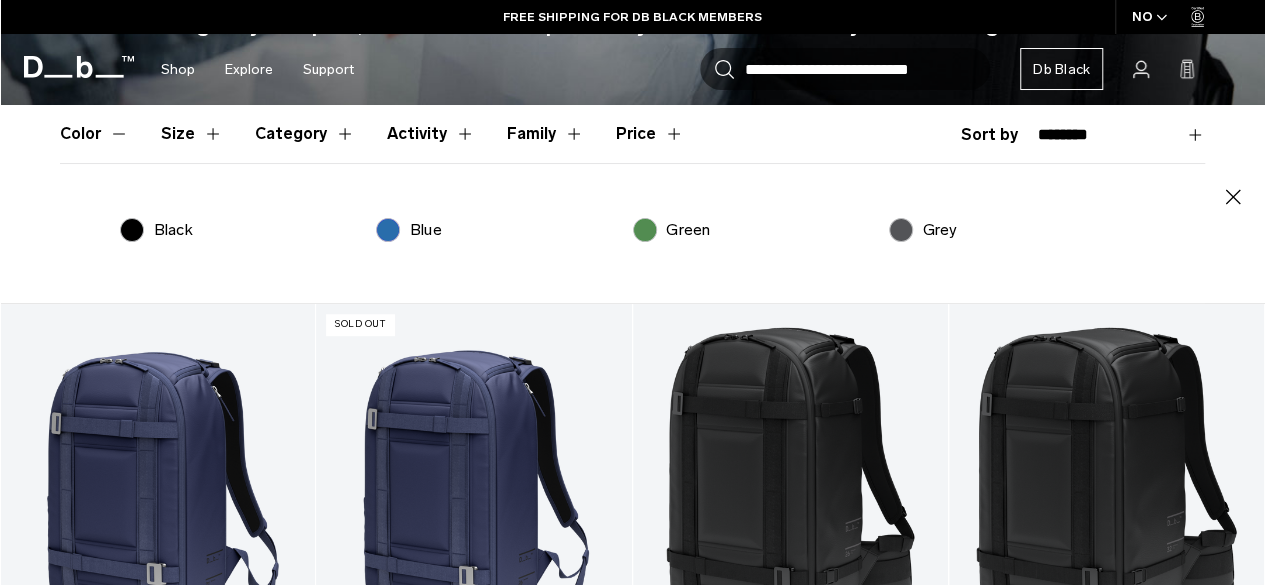 click 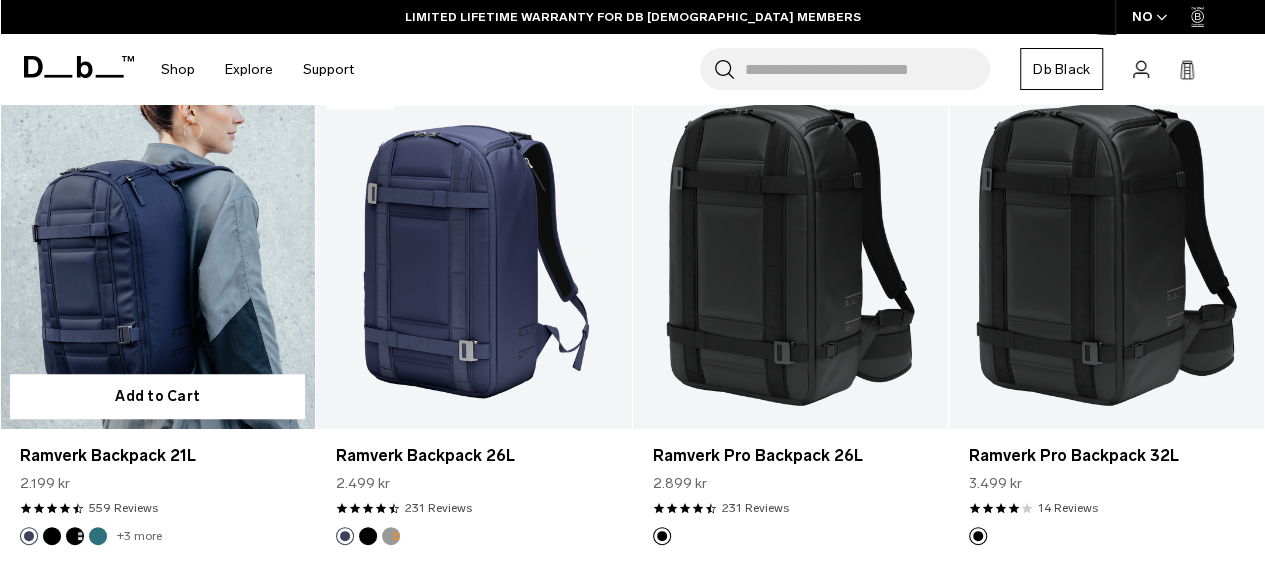 scroll, scrollTop: 630, scrollLeft: 0, axis: vertical 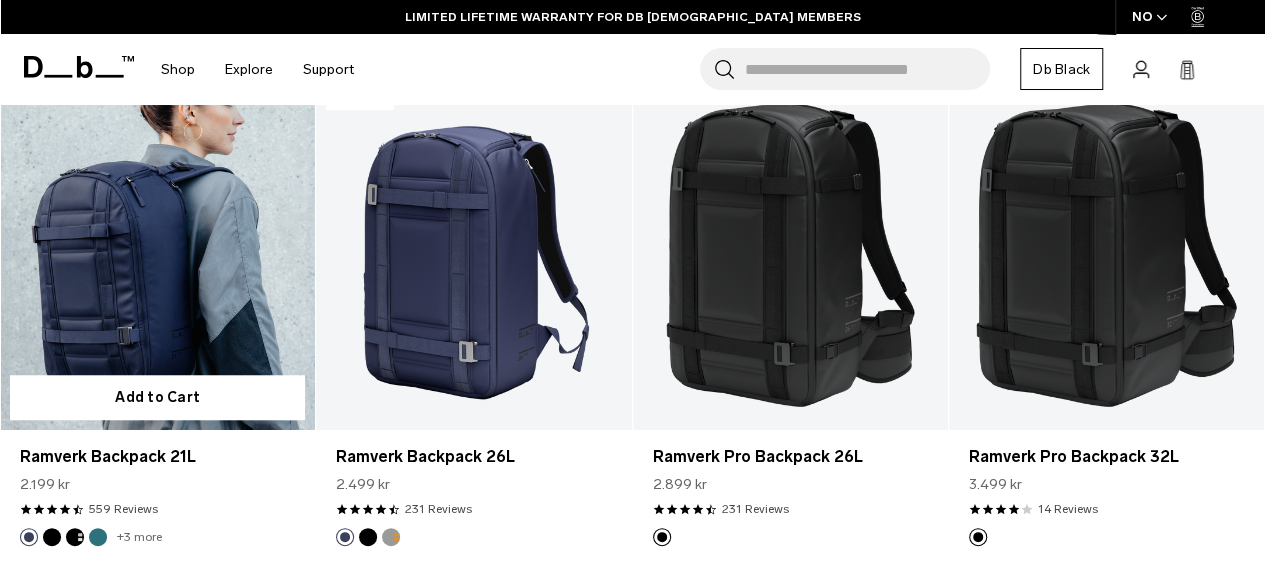 click at bounding box center (157, 254) 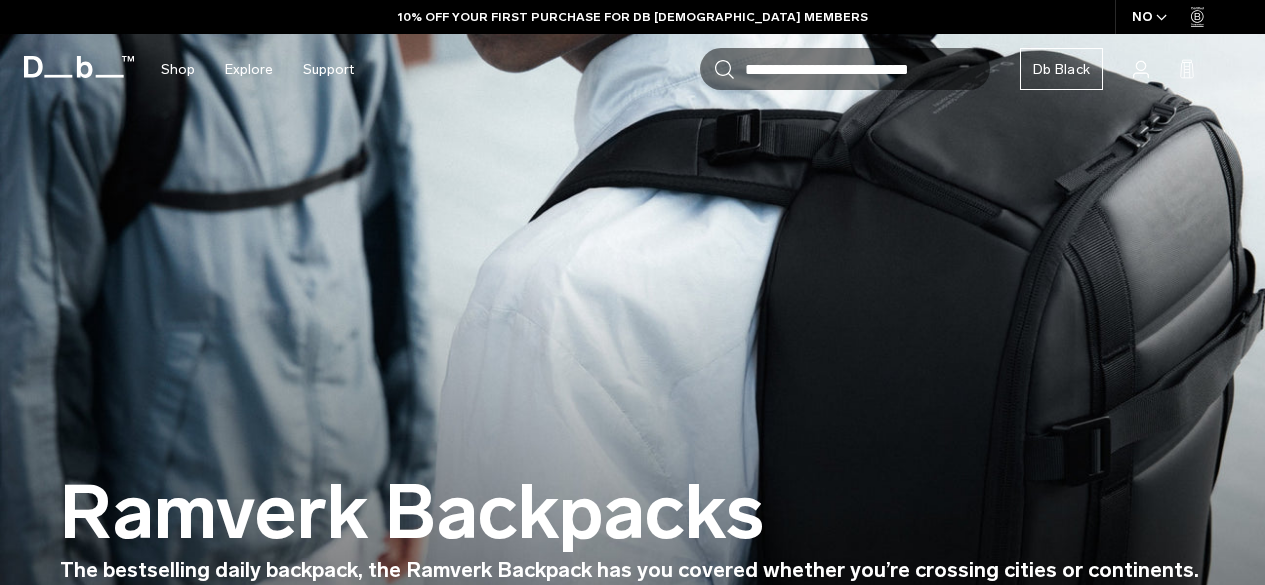 scroll, scrollTop: 630, scrollLeft: 0, axis: vertical 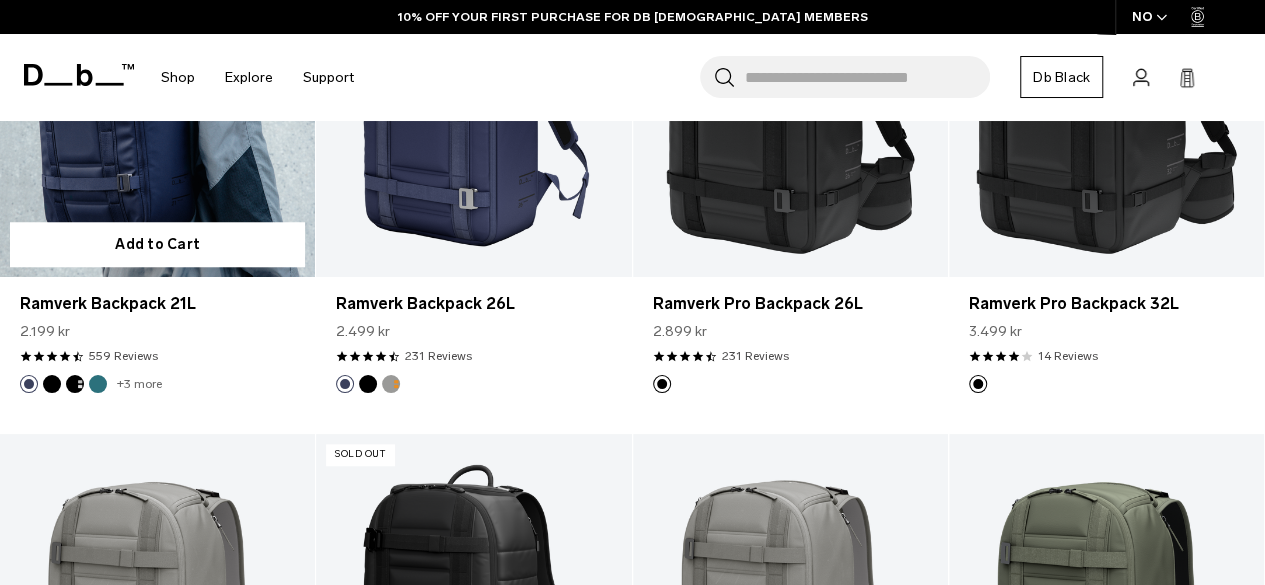 click at bounding box center (157, 101) 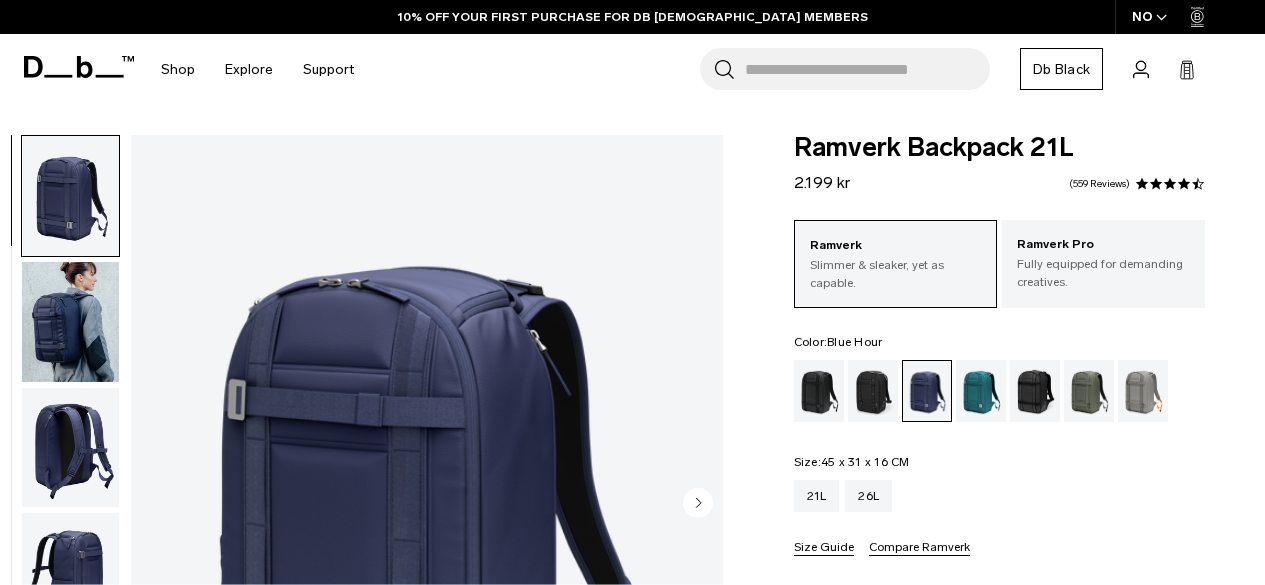 scroll, scrollTop: 0, scrollLeft: 0, axis: both 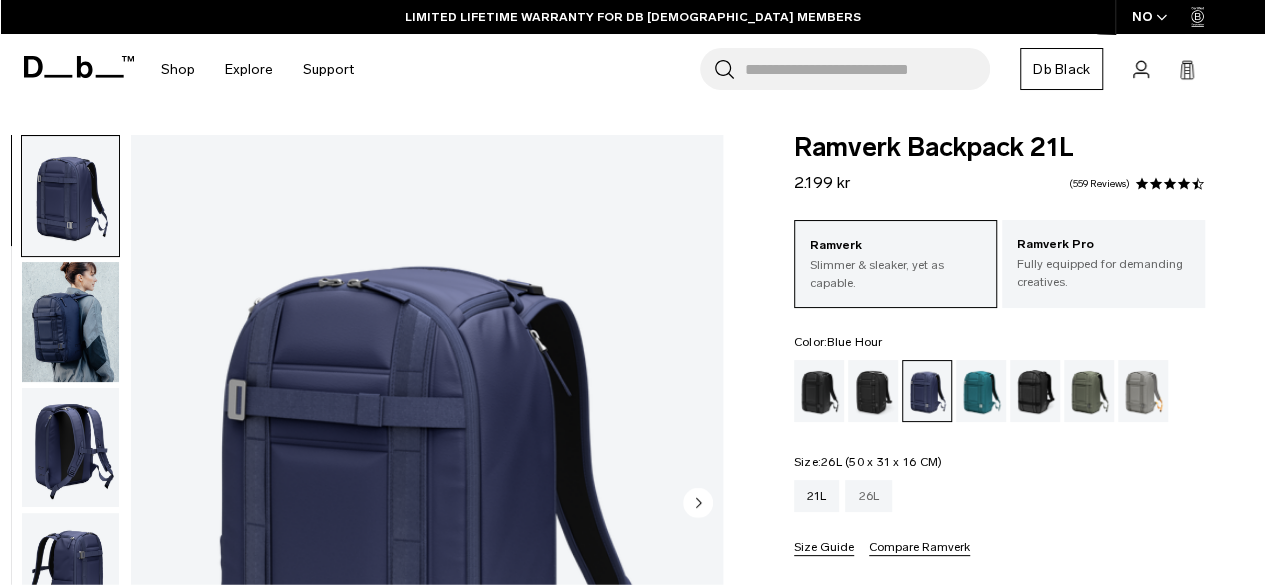 click on "26L" at bounding box center [868, 496] 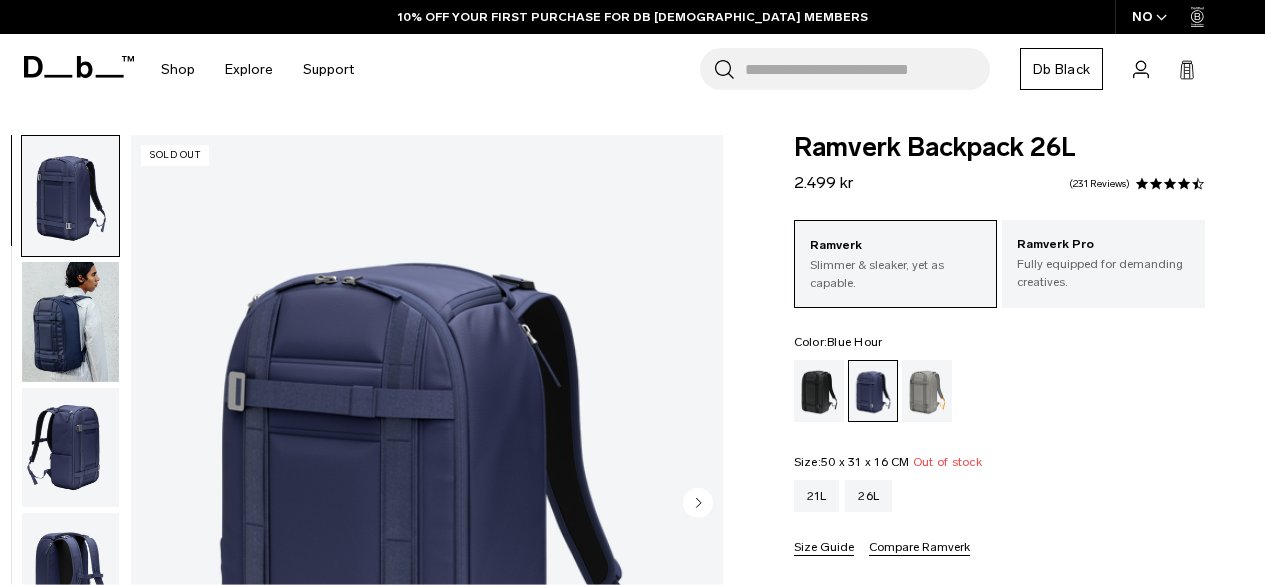 scroll, scrollTop: 0, scrollLeft: 0, axis: both 